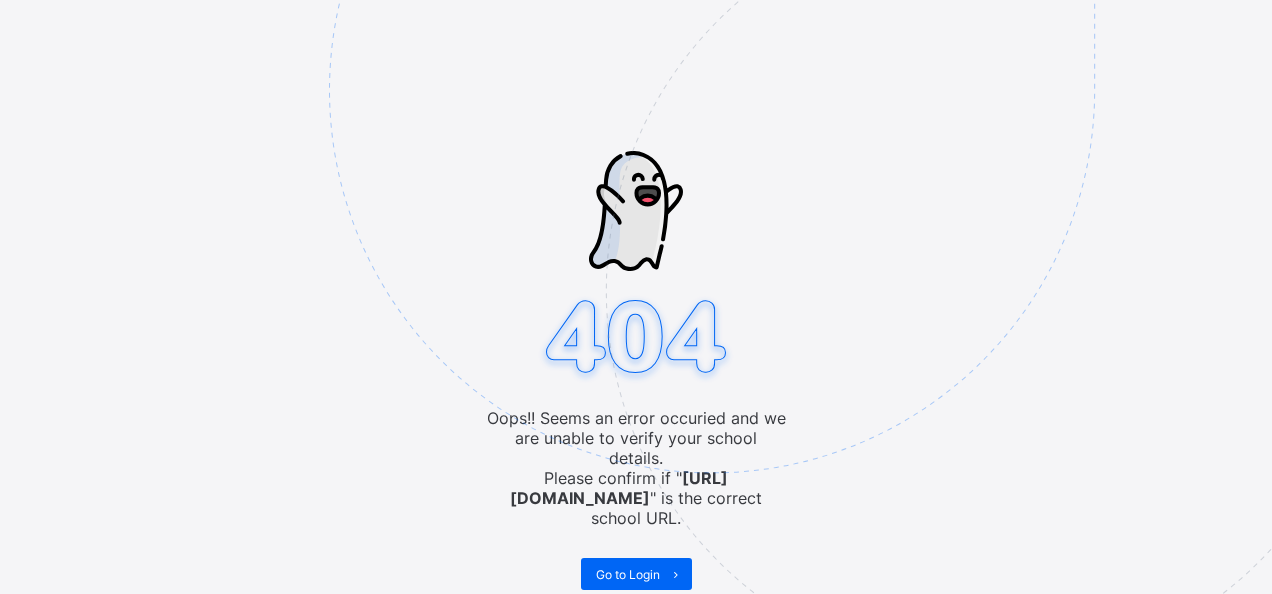 scroll, scrollTop: 0, scrollLeft: 0, axis: both 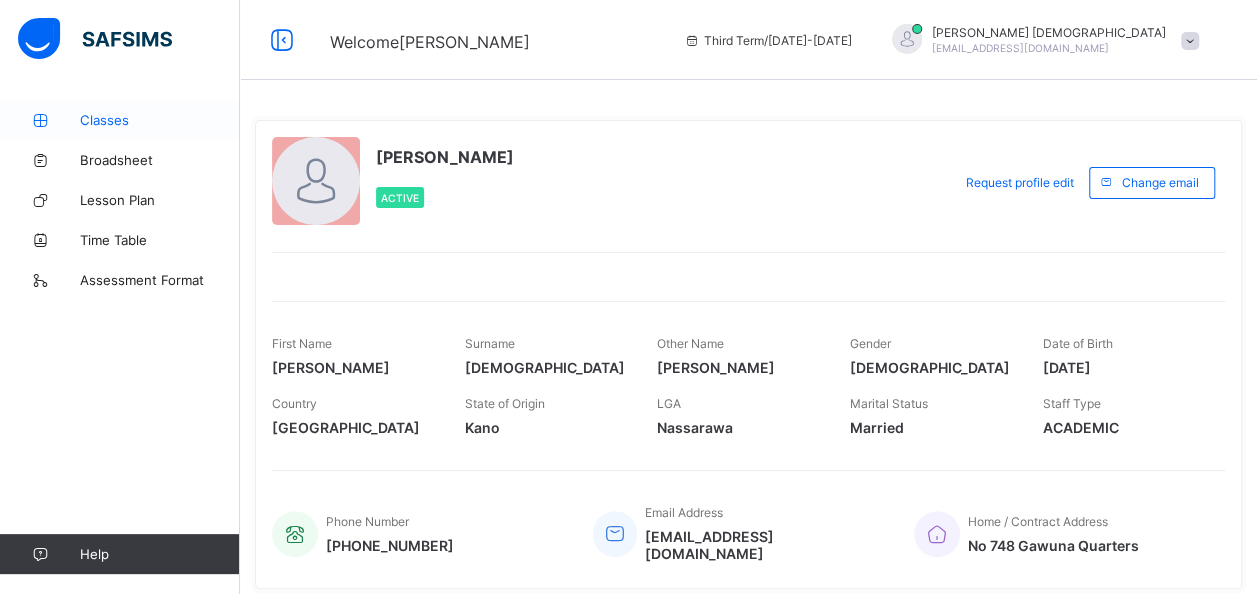 click on "Classes" at bounding box center [160, 120] 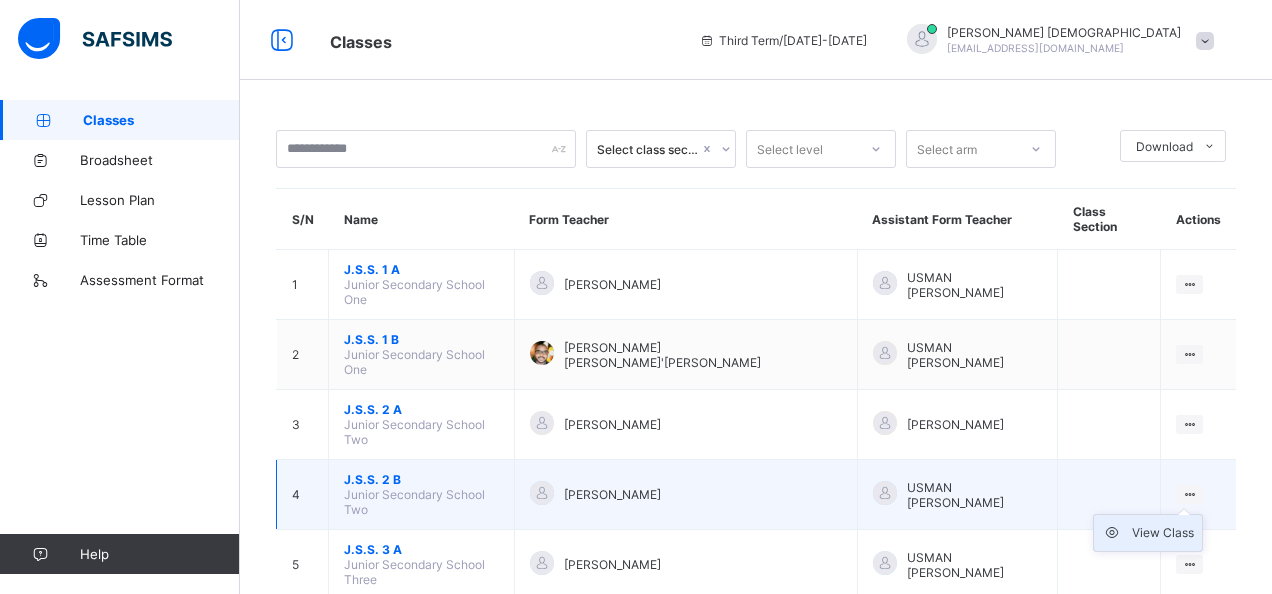 click on "View Class" at bounding box center (1163, 533) 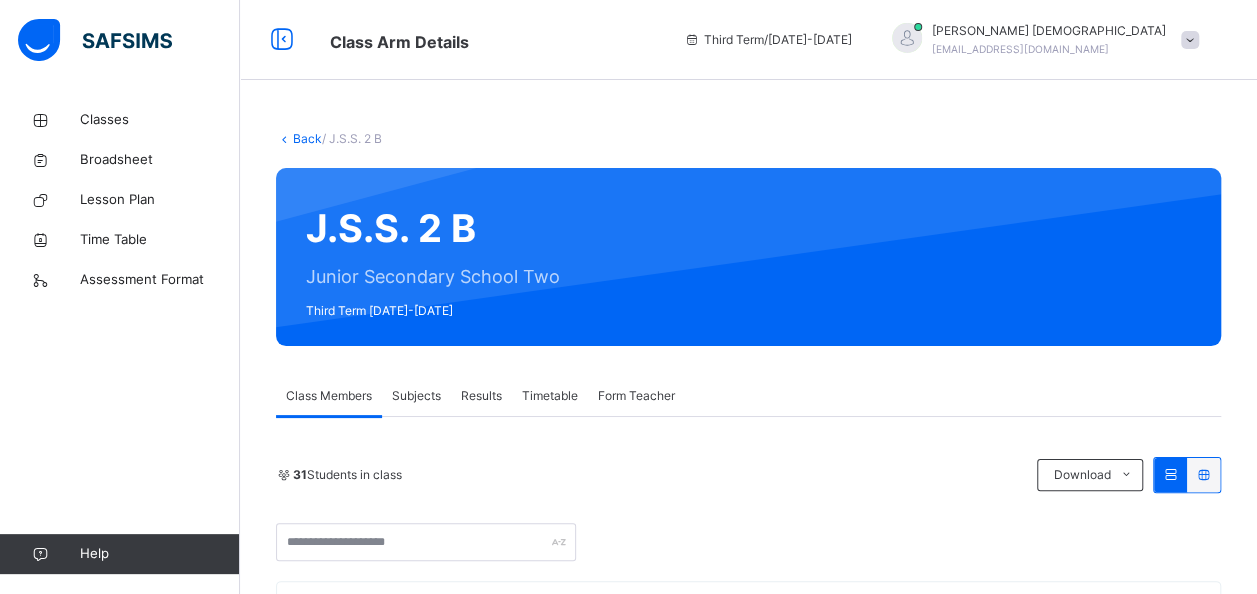 click on "Subjects" at bounding box center [416, 396] 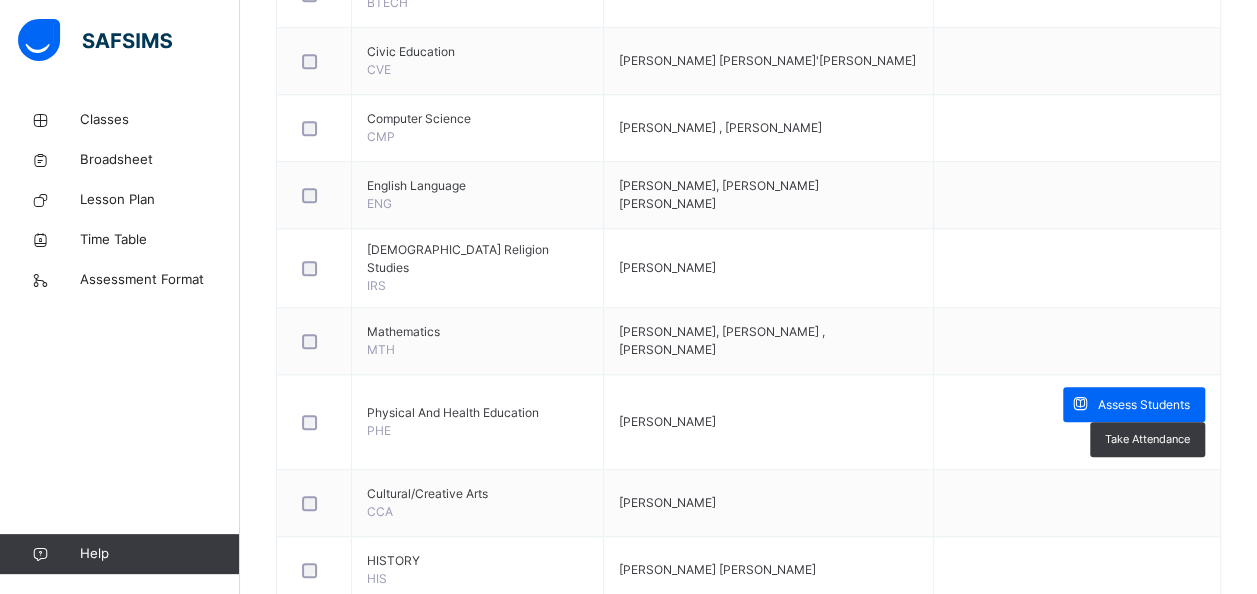 scroll, scrollTop: 773, scrollLeft: 0, axis: vertical 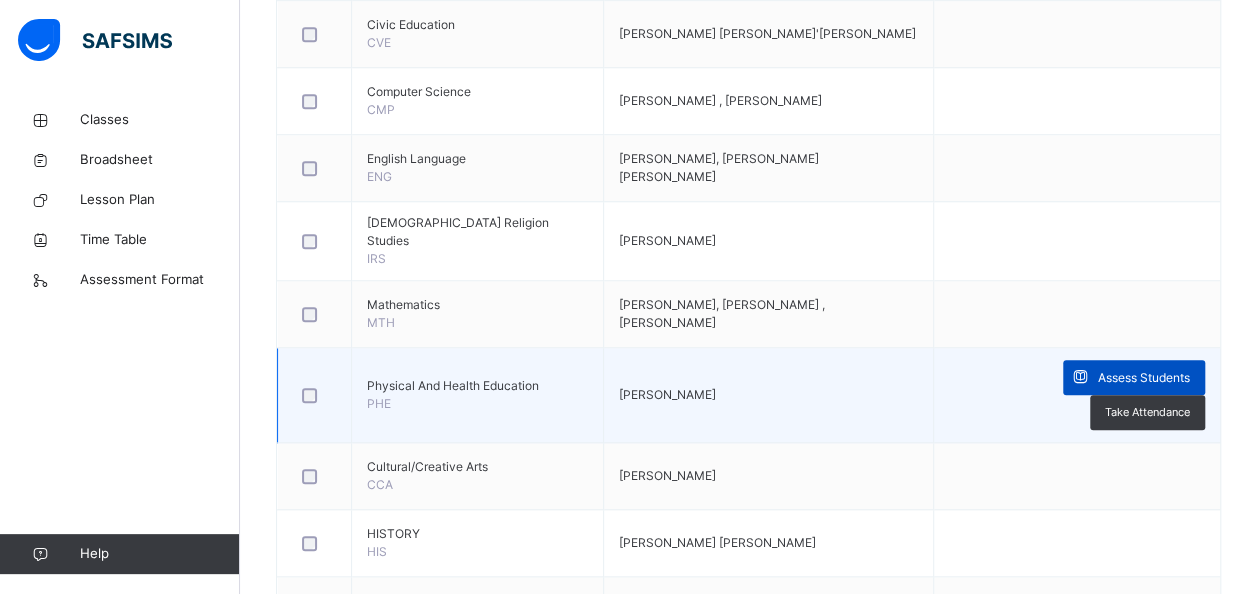 click on "Assess Students" at bounding box center [1144, 378] 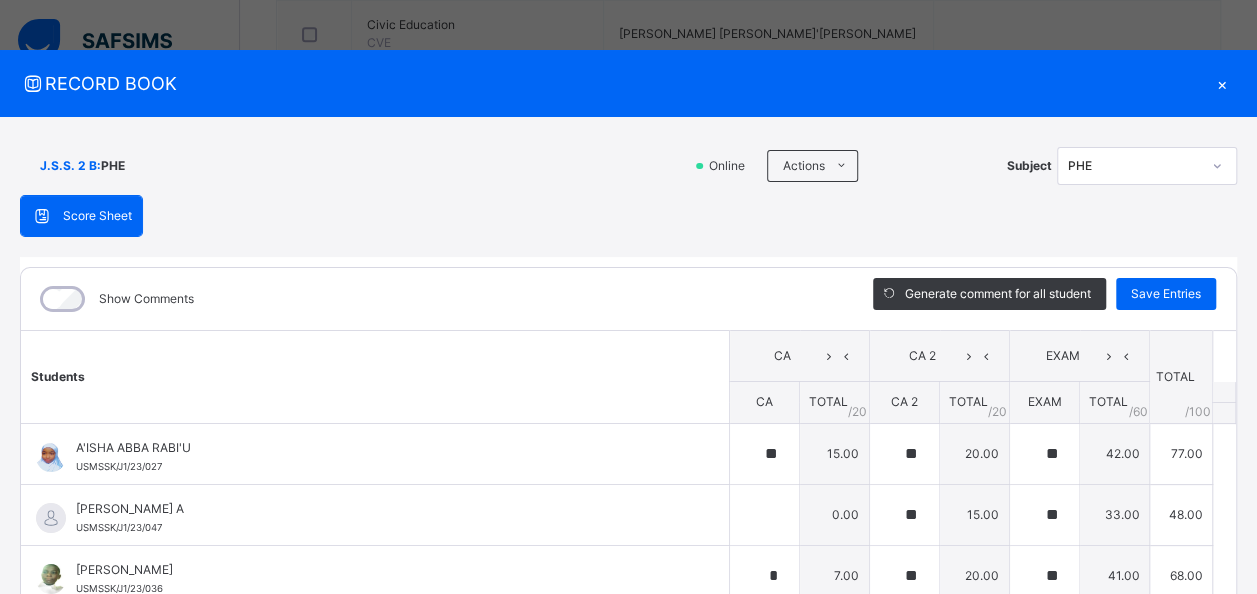 type on "**" 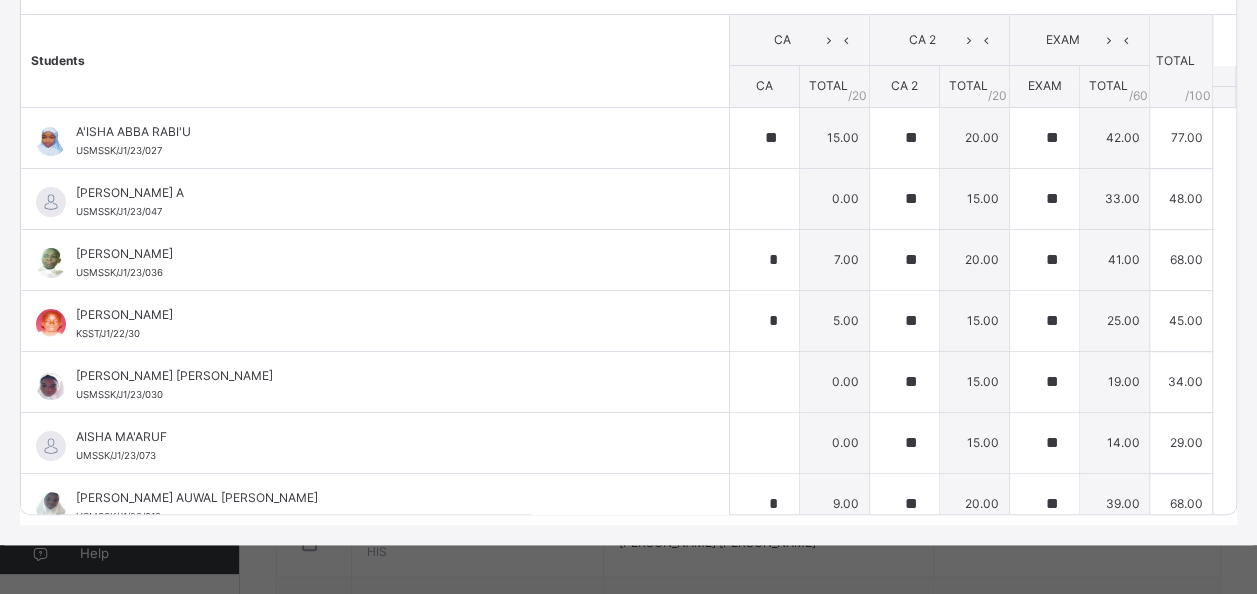 scroll, scrollTop: 316, scrollLeft: 0, axis: vertical 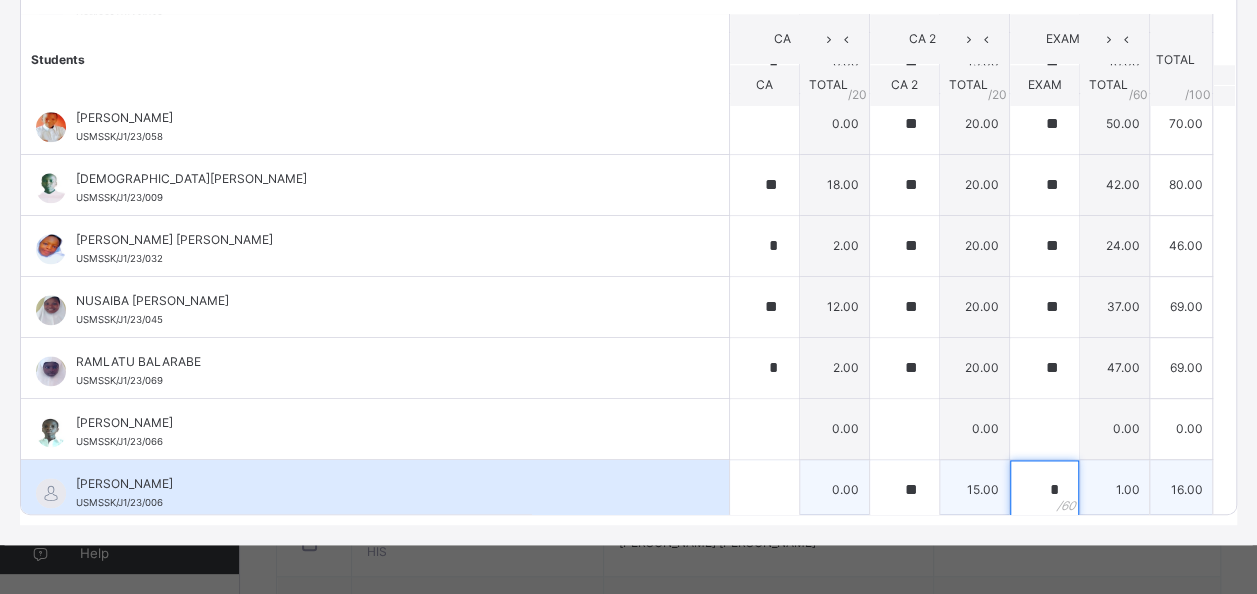 click on "*" at bounding box center (1044, 490) 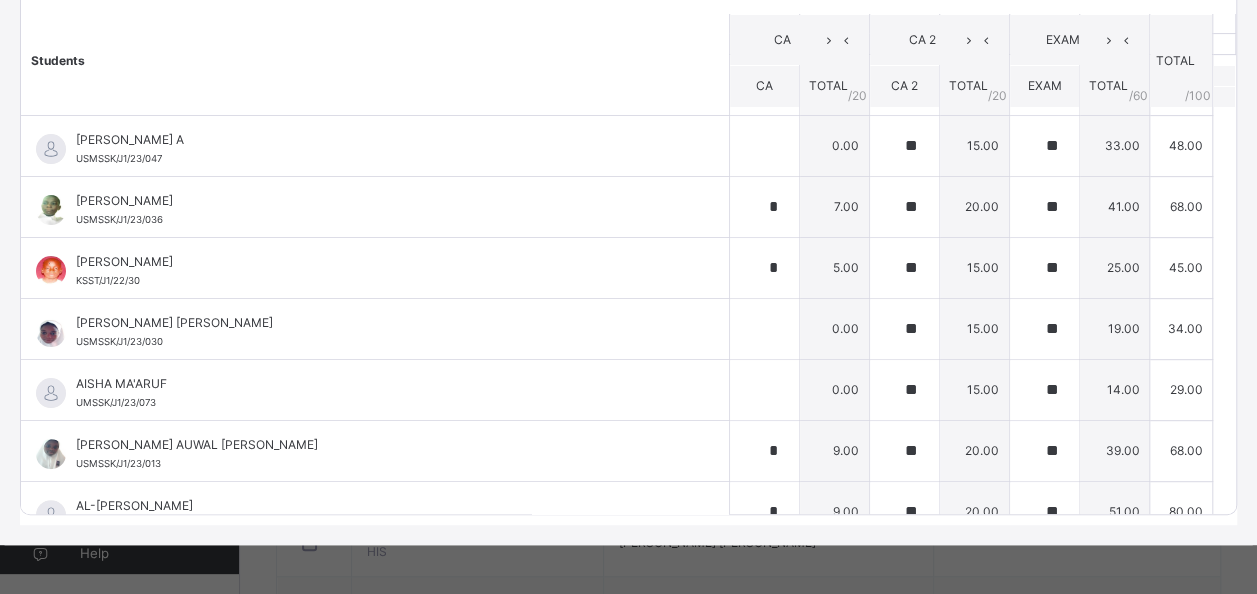 scroll, scrollTop: 0, scrollLeft: 0, axis: both 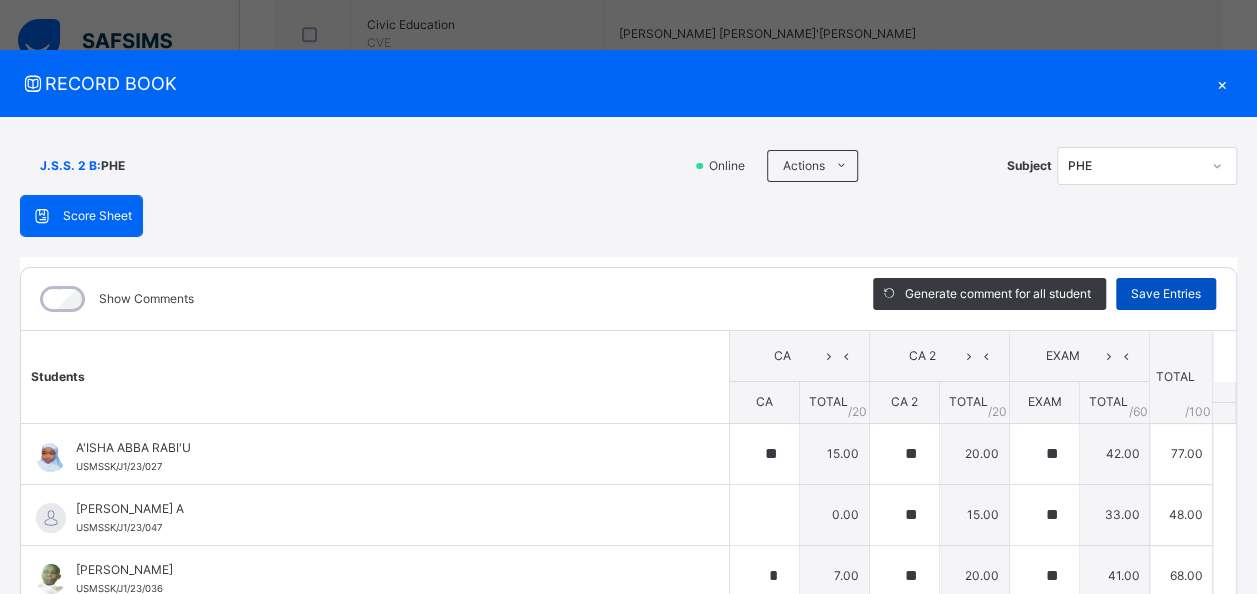 type on "*" 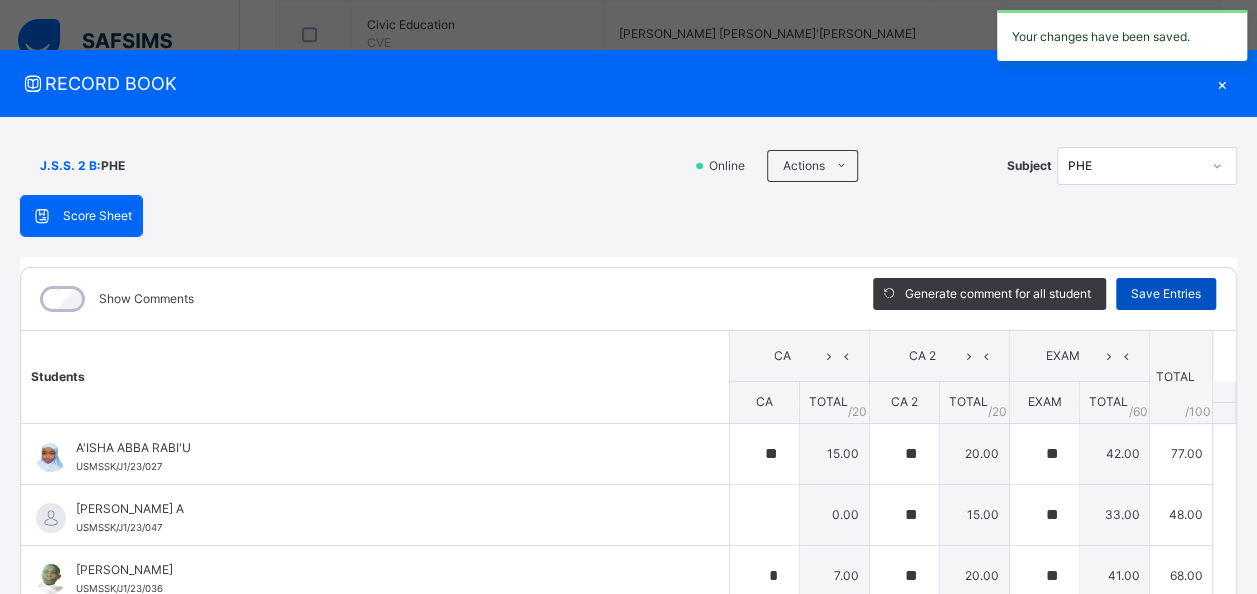 type on "**" 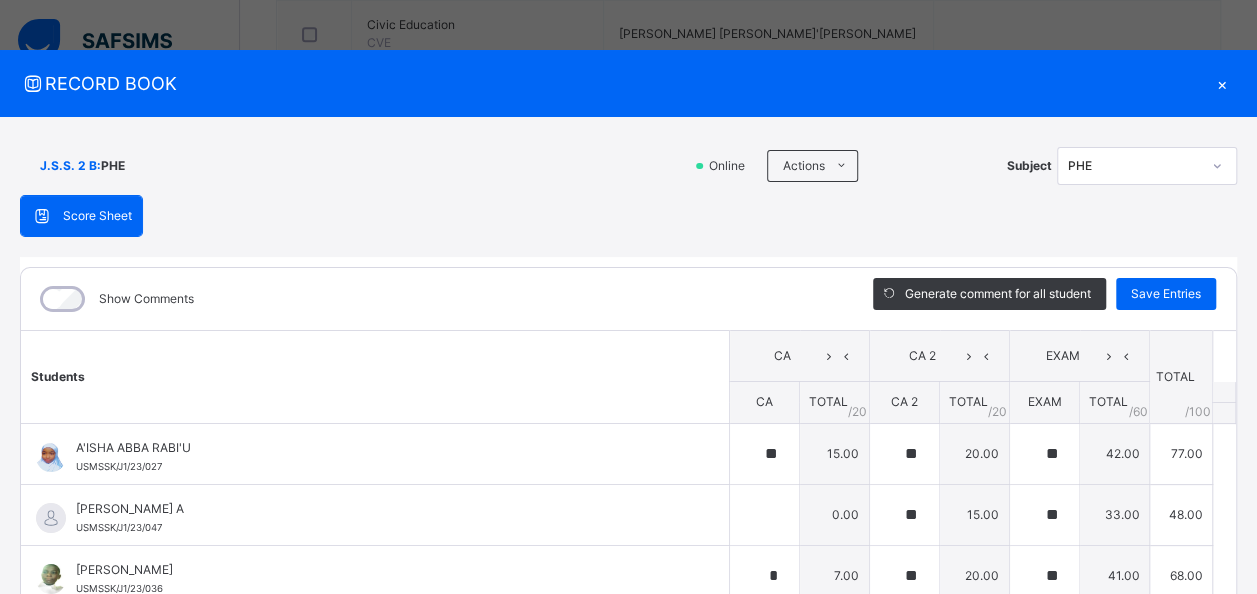 scroll, scrollTop: 316, scrollLeft: 0, axis: vertical 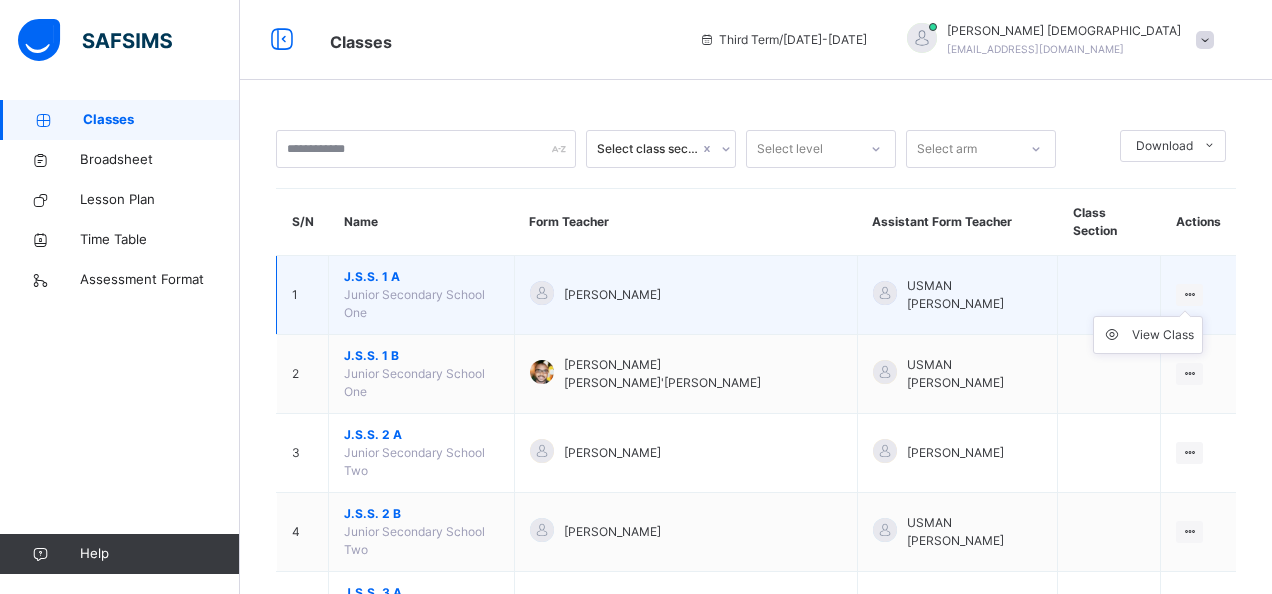 click on "View Class" at bounding box center (1148, 335) 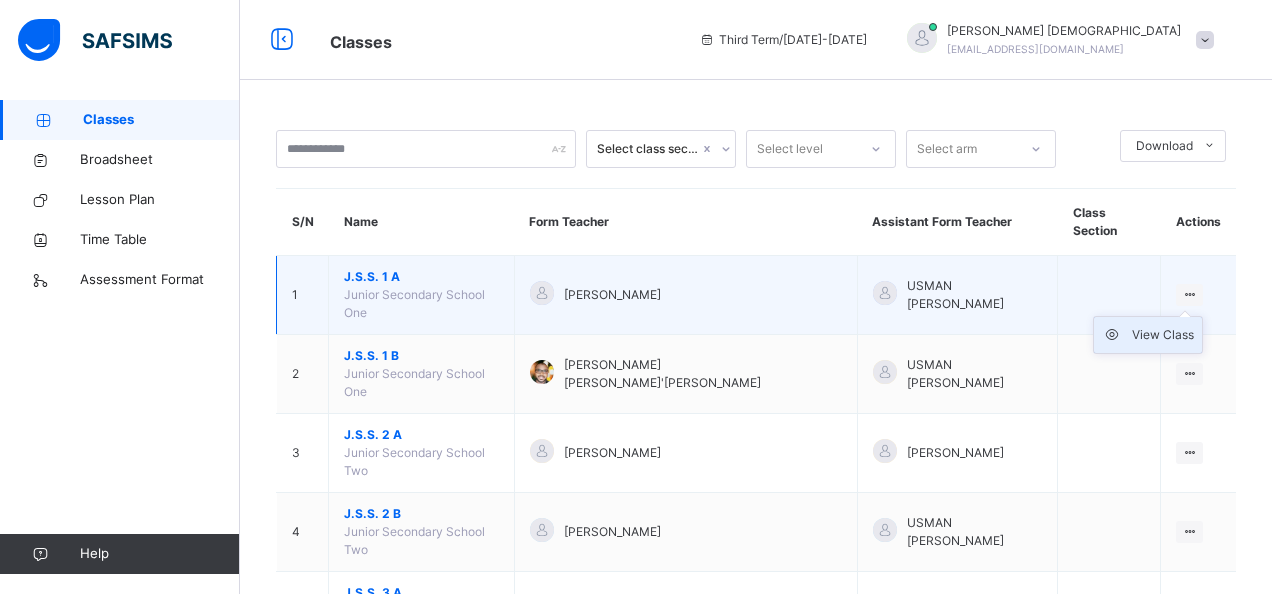 click on "View Class" at bounding box center (1163, 335) 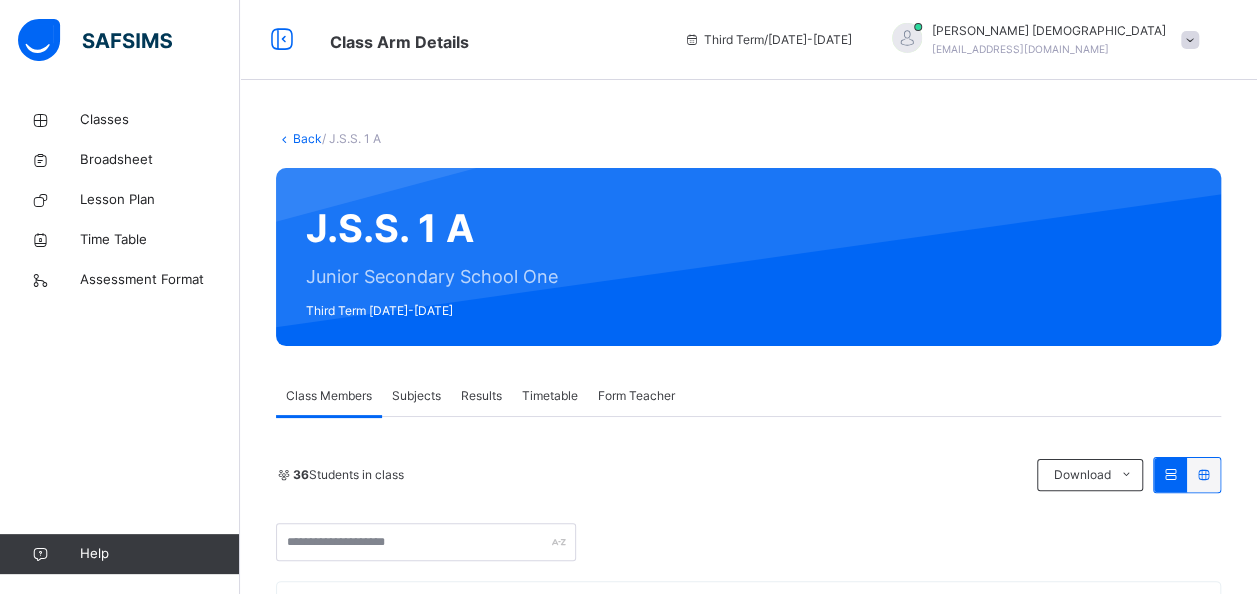 click on "Subjects" at bounding box center [416, 396] 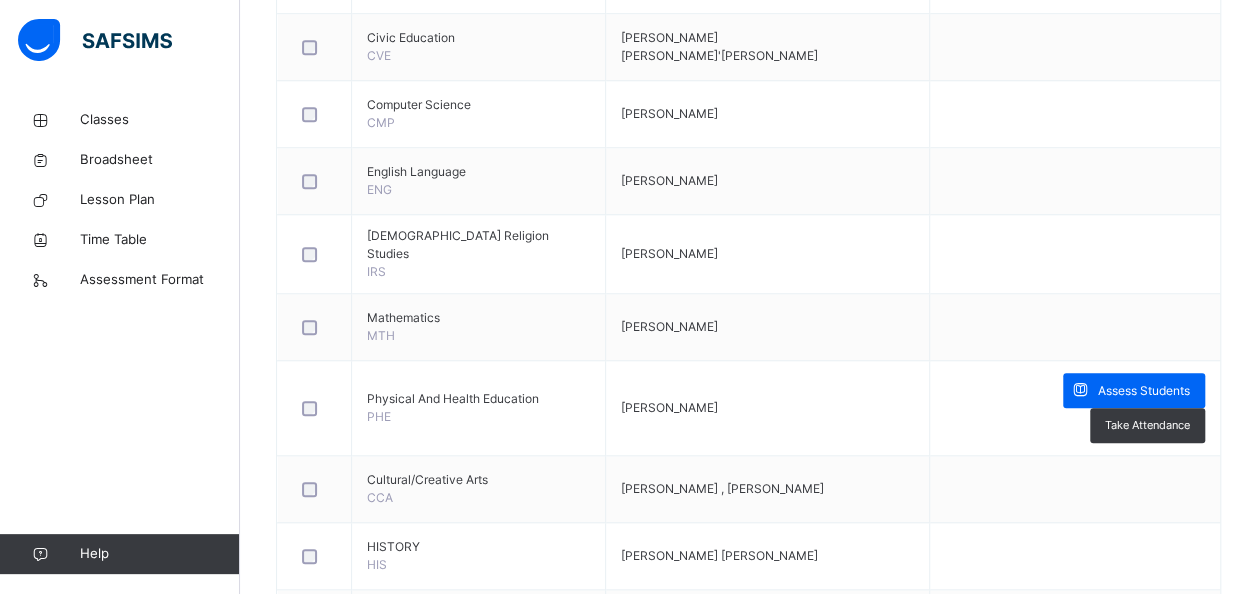 scroll, scrollTop: 800, scrollLeft: 0, axis: vertical 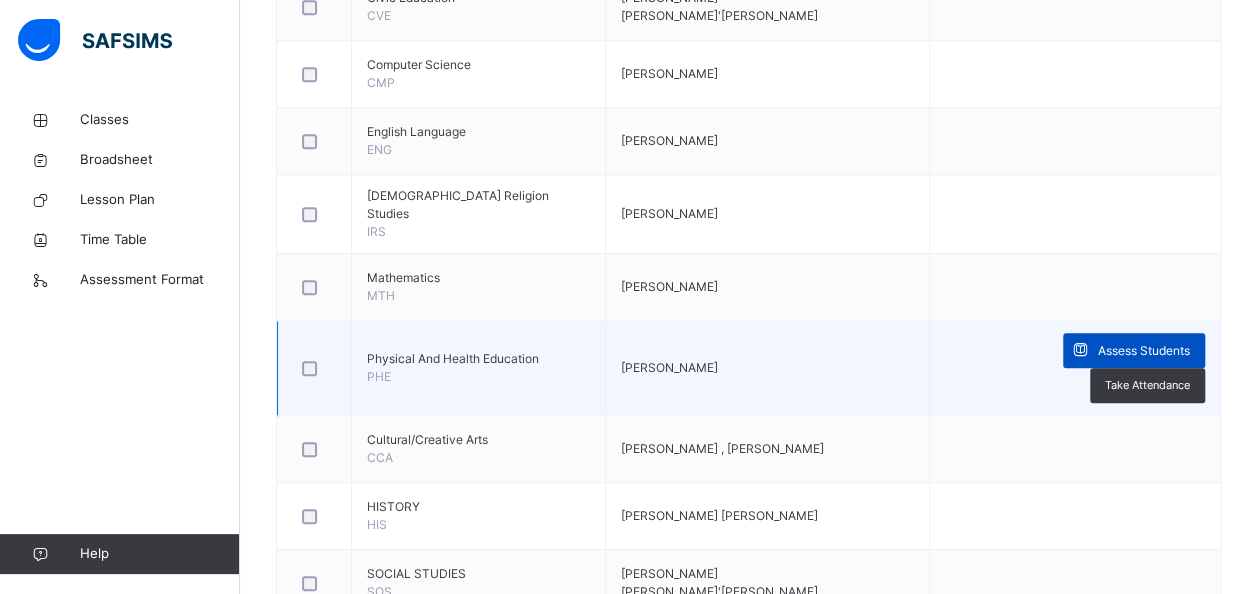 click on "Assess Students" at bounding box center [1144, 351] 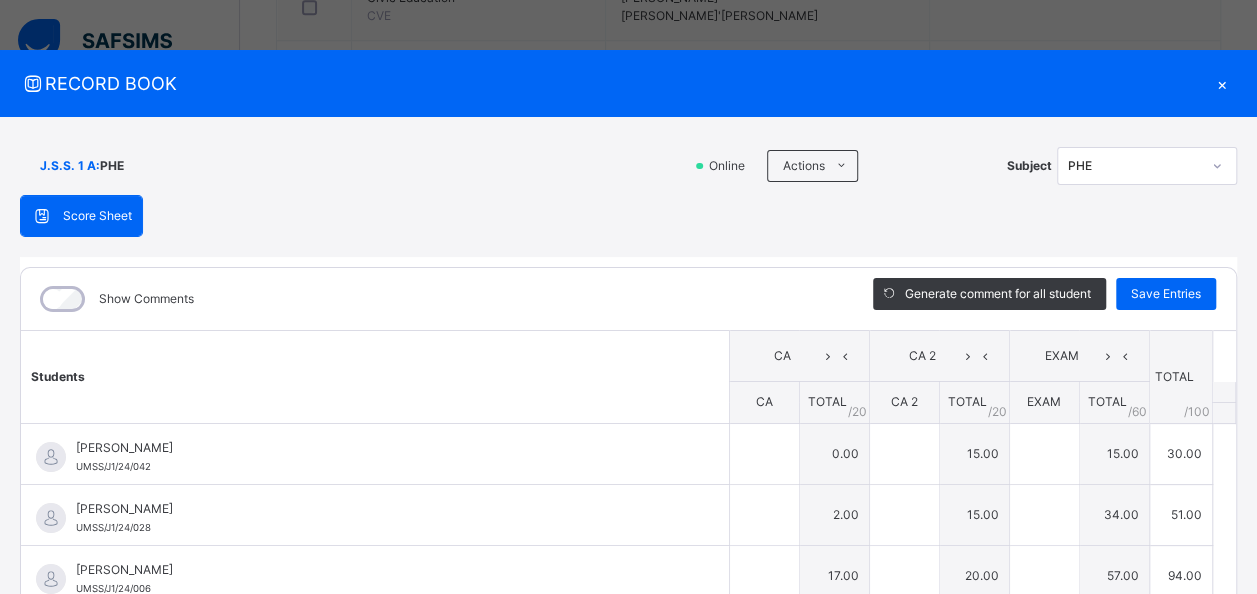 type on "**" 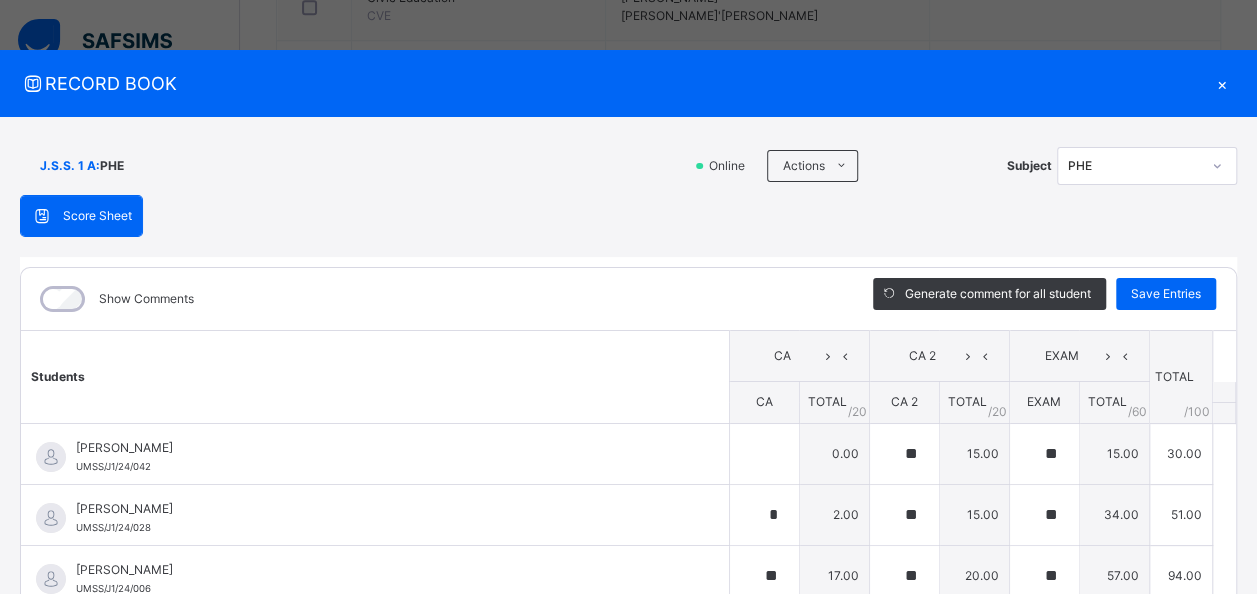 scroll, scrollTop: 316, scrollLeft: 0, axis: vertical 